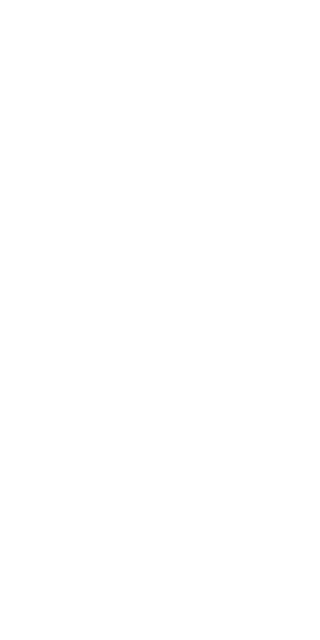 scroll, scrollTop: 0, scrollLeft: 0, axis: both 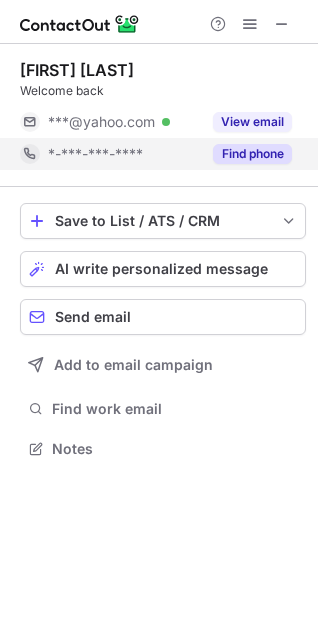 click on "Find phone" at bounding box center [252, 154] 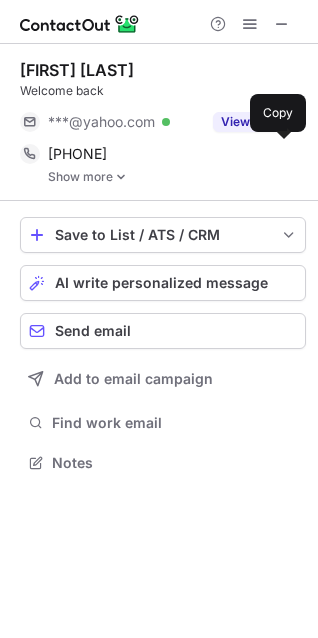 scroll, scrollTop: 10, scrollLeft: 9, axis: both 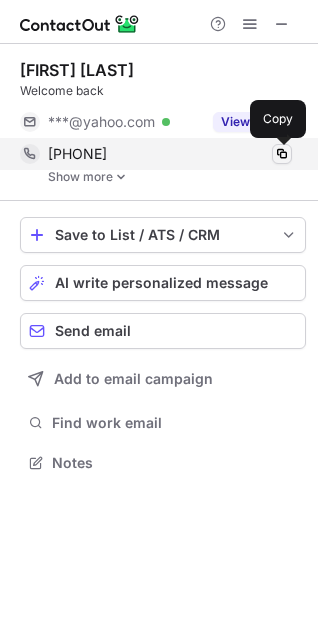 click at bounding box center (282, 154) 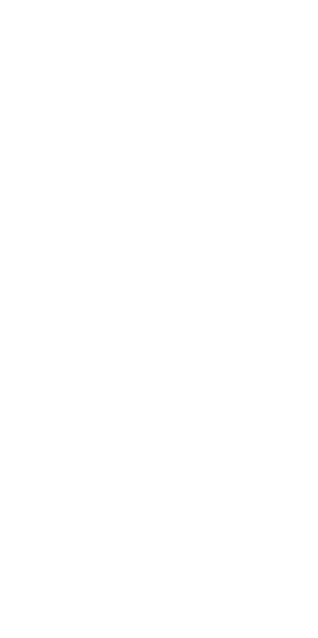 scroll, scrollTop: 0, scrollLeft: 0, axis: both 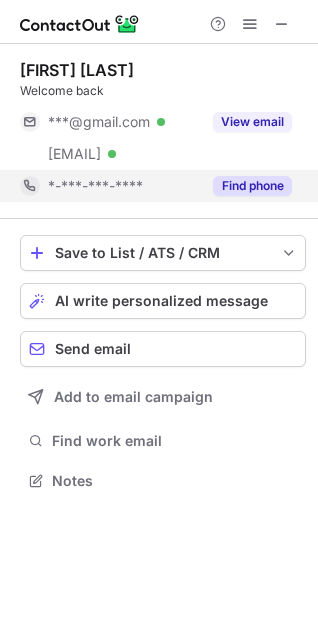 click on "Find phone" at bounding box center [252, 186] 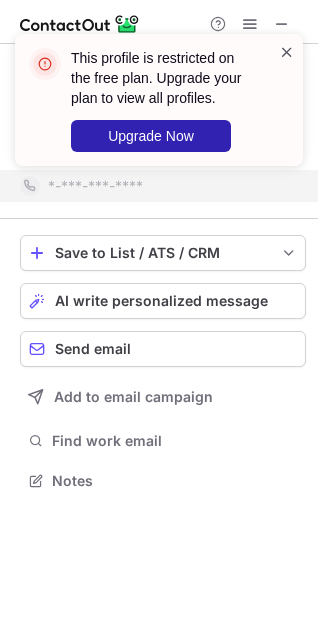 click at bounding box center [287, 52] 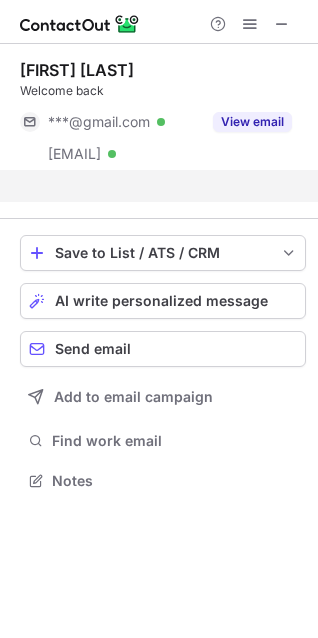 scroll, scrollTop: 434, scrollLeft: 318, axis: both 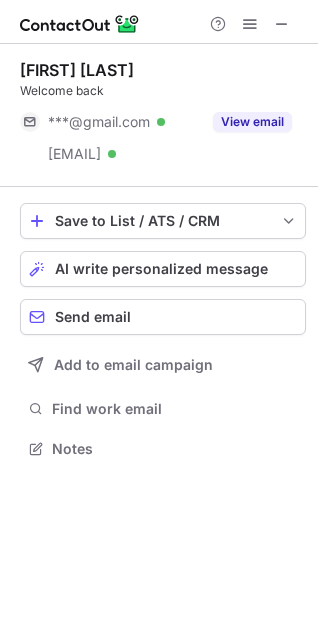 click on "Robert Roselli" at bounding box center [77, 70] 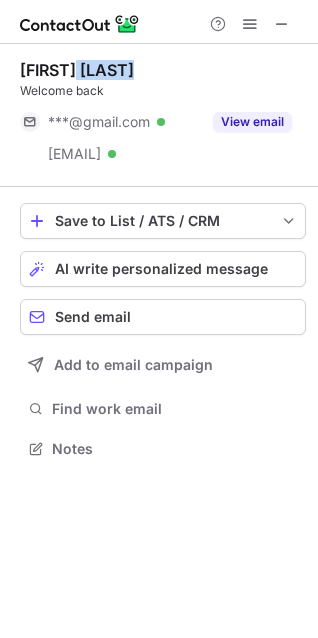 click on "Robert Roselli" at bounding box center (77, 70) 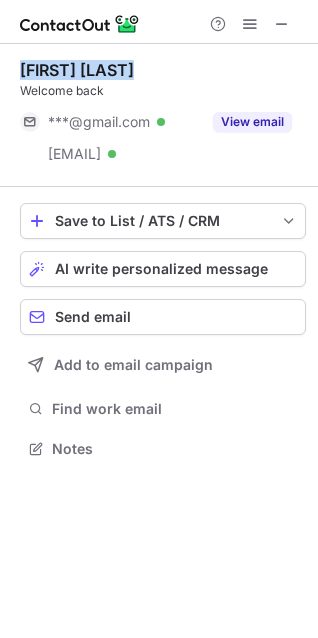 click on "Robert Roselli" at bounding box center [77, 70] 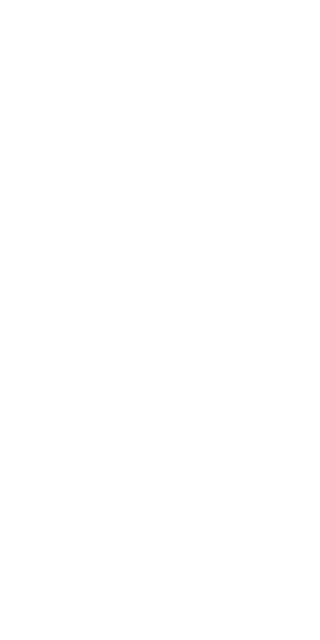 scroll, scrollTop: 0, scrollLeft: 0, axis: both 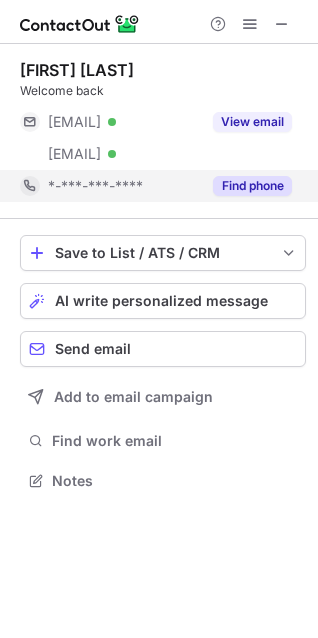 click on "Find phone" at bounding box center [252, 186] 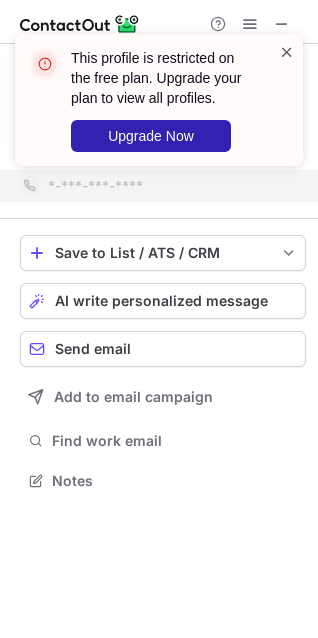 click at bounding box center (287, 52) 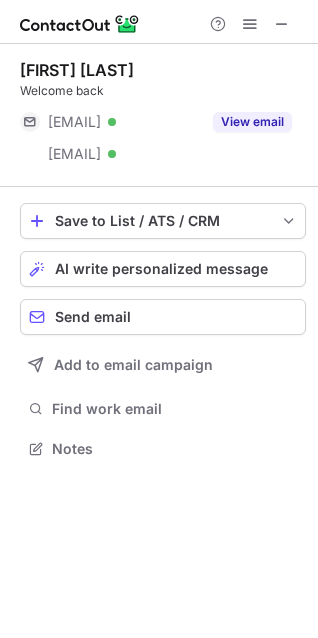 scroll, scrollTop: 434, scrollLeft: 318, axis: both 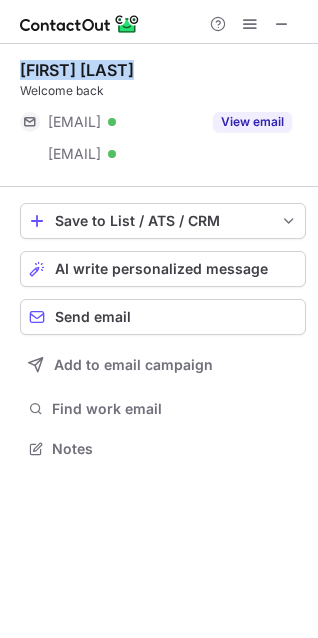 click on "Jennifer Roselli" at bounding box center [77, 70] 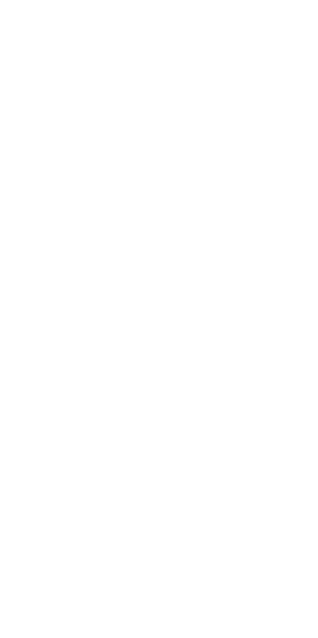 scroll, scrollTop: 0, scrollLeft: 0, axis: both 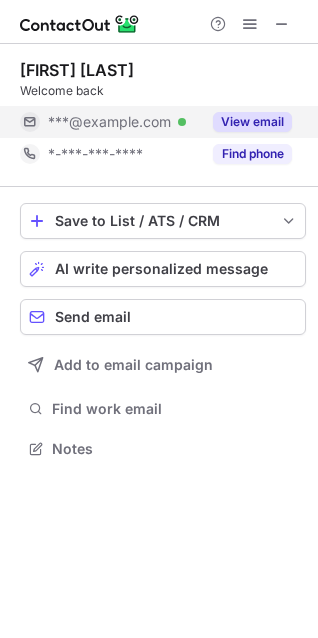 click on "View email" at bounding box center [246, 122] 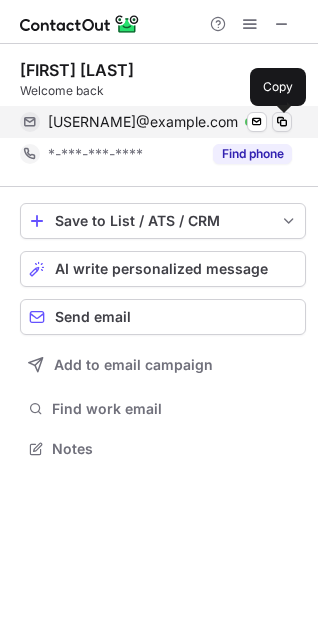 click at bounding box center (282, 122) 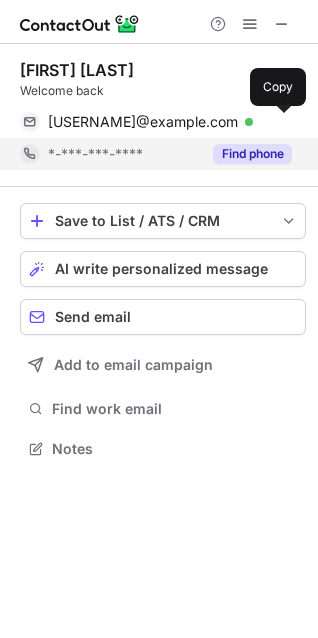 click on "Find phone" at bounding box center [252, 154] 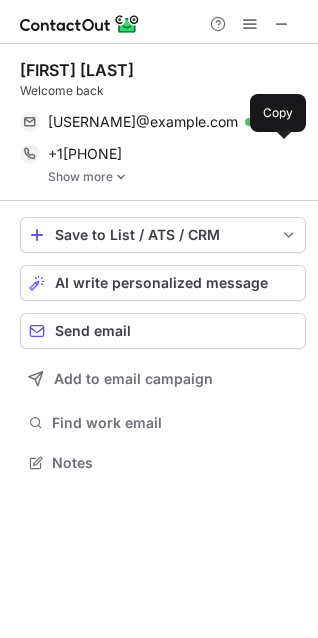 scroll, scrollTop: 10, scrollLeft: 9, axis: both 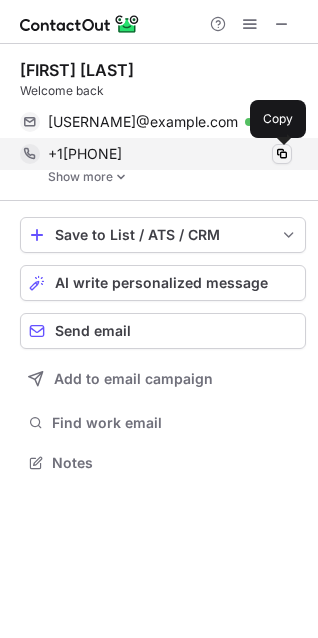 click at bounding box center [282, 154] 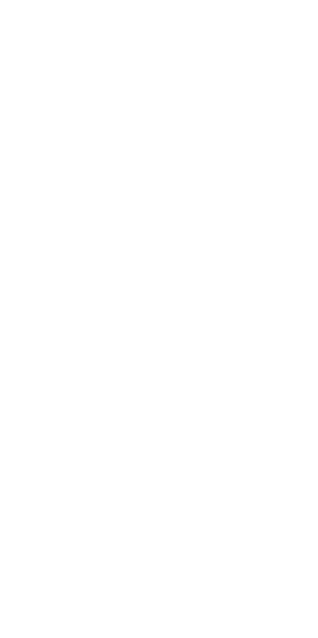 scroll, scrollTop: 0, scrollLeft: 0, axis: both 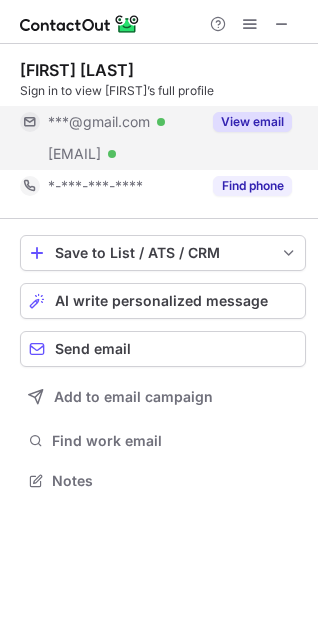 click on "View email" at bounding box center [252, 122] 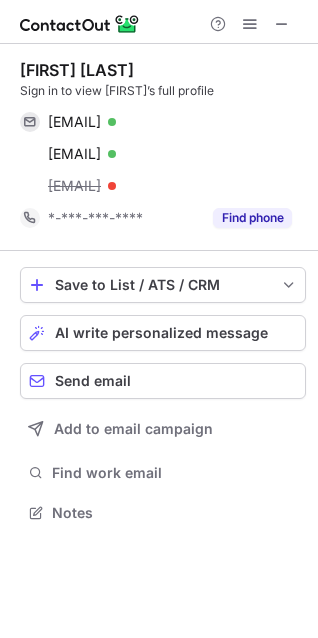 scroll, scrollTop: 9, scrollLeft: 9, axis: both 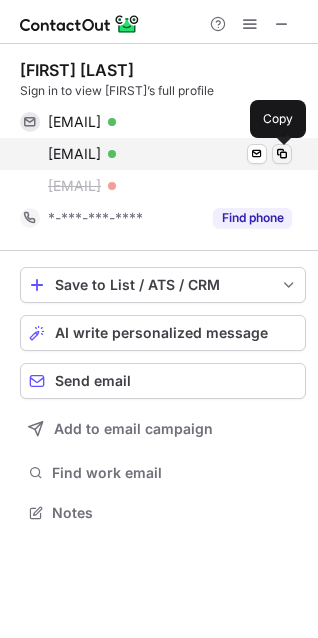 click at bounding box center [282, 154] 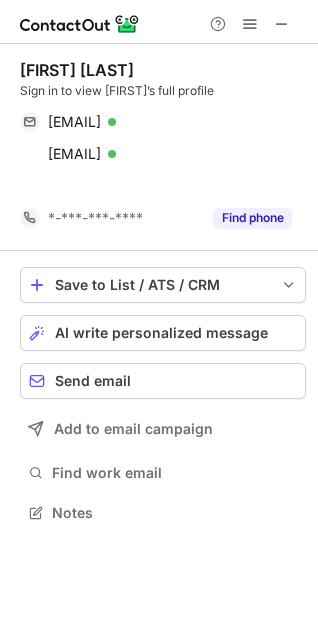 scroll, scrollTop: 466, scrollLeft: 318, axis: both 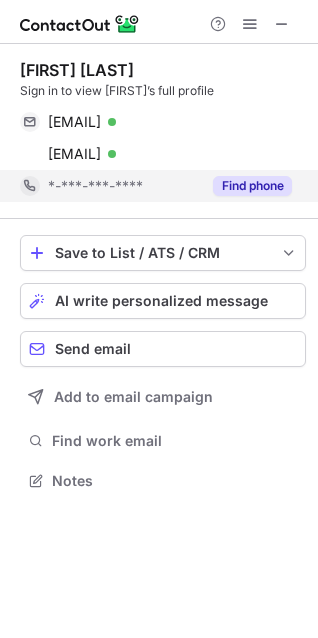 click on "Find phone" at bounding box center (252, 186) 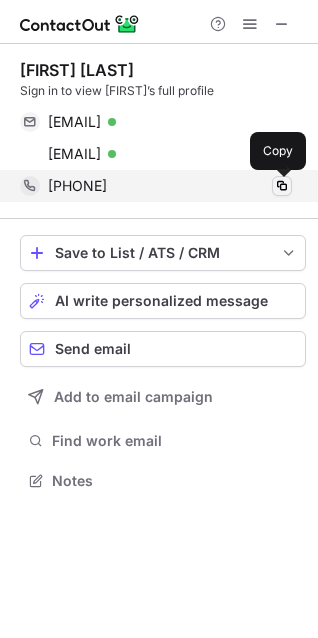 click at bounding box center (282, 186) 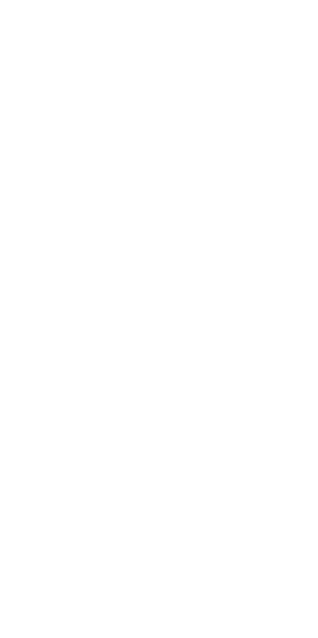 scroll, scrollTop: 0, scrollLeft: 0, axis: both 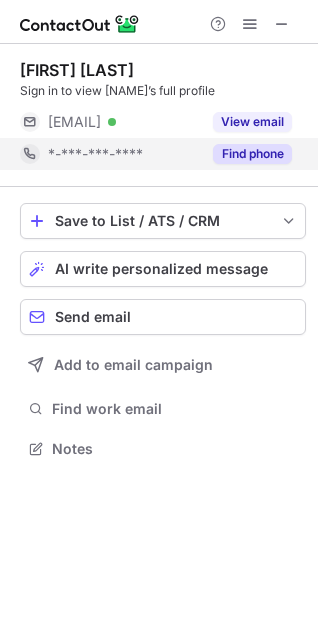 click on "Find phone" at bounding box center [252, 154] 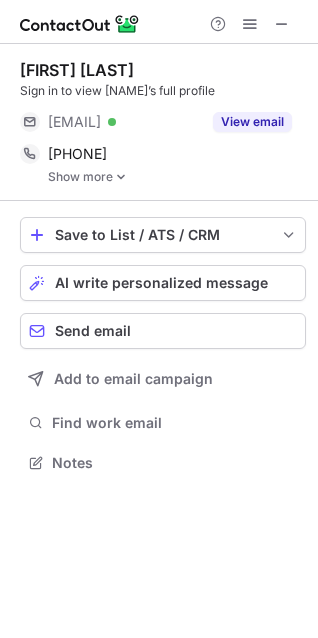 scroll, scrollTop: 10, scrollLeft: 9, axis: both 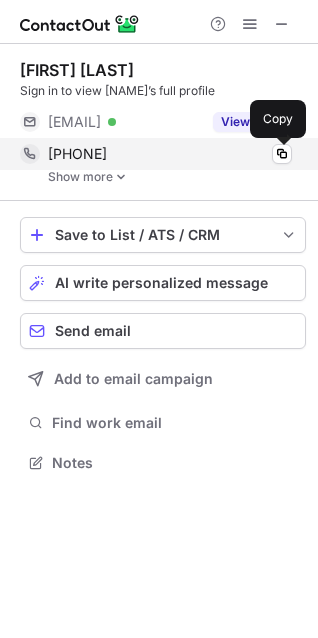 drag, startPoint x: 279, startPoint y: 150, endPoint x: 269, endPoint y: 164, distance: 17.20465 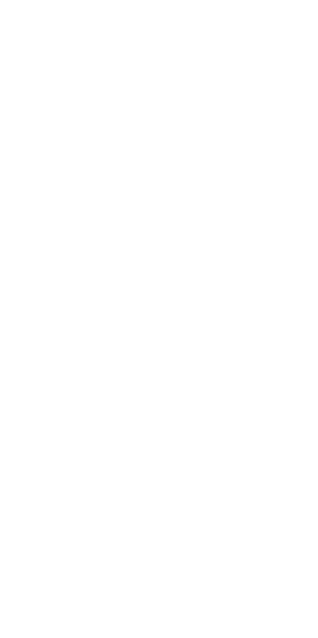 scroll, scrollTop: 0, scrollLeft: 0, axis: both 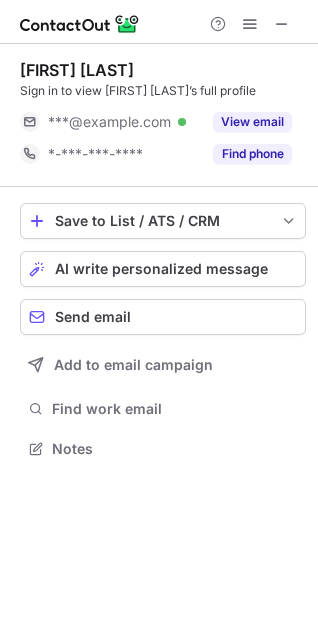 click on "Sign in to view [FIRST] [LAST]’s full profile" at bounding box center [163, 91] 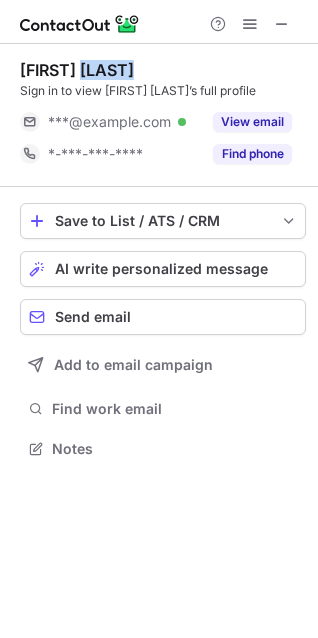click on "[FIRST] [LAST]" at bounding box center (77, 70) 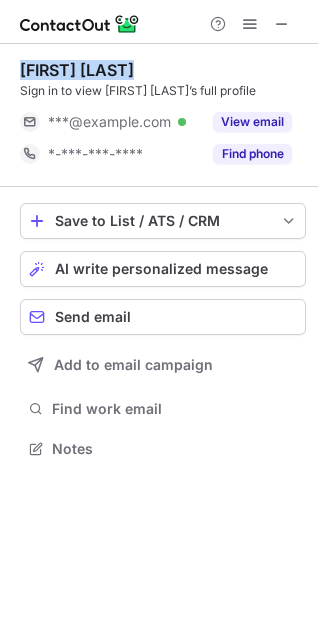 click on "[FIRST] [LAST]" at bounding box center (77, 70) 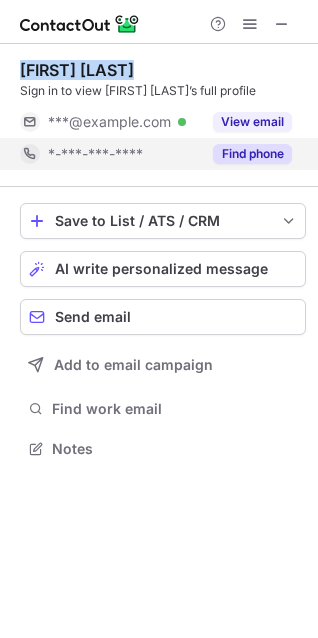 click on "Find phone" at bounding box center [252, 154] 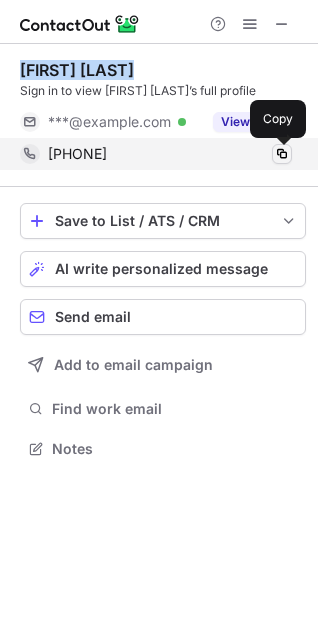 click at bounding box center [282, 154] 